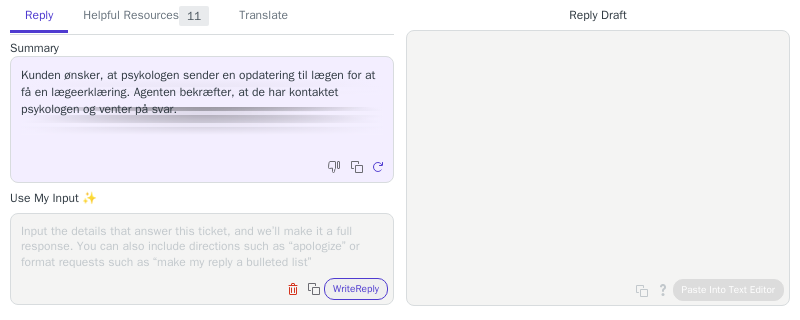 scroll, scrollTop: 0, scrollLeft: 0, axis: both 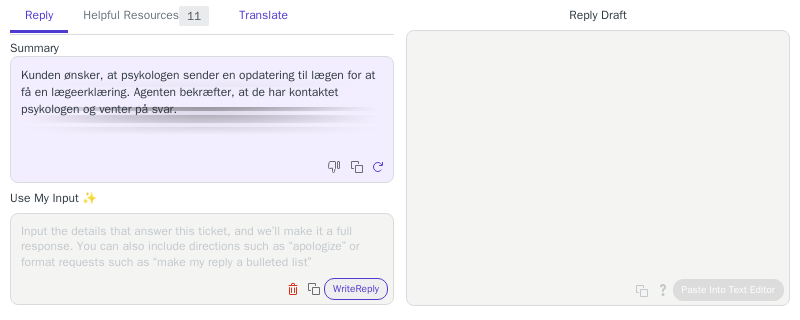 click on "Translate" at bounding box center [263, 16] 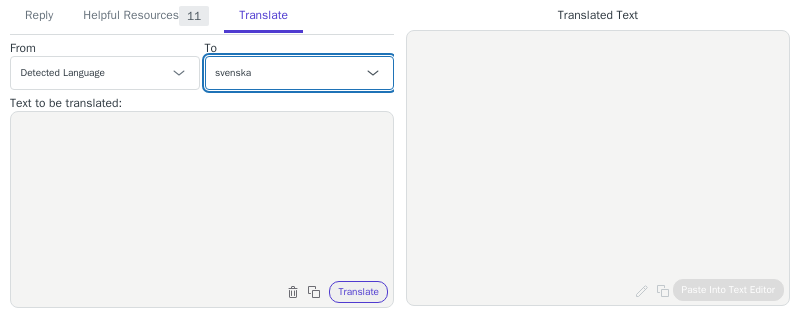 click on "Czech engelska (USA) - English (United States) danska - dansk nederländska - Nederlands French French (Canada) German Italian Japanese Korean norskt bokmål - norsk bokmål Polish Portuguese Portuguese (Brazil) Slovak Spanish svenska engelska (Storbritannien) - English (United Kingdom) nederländska (Belgien) - Nederlands (België) svenska (Sverige)" at bounding box center (300, 73) 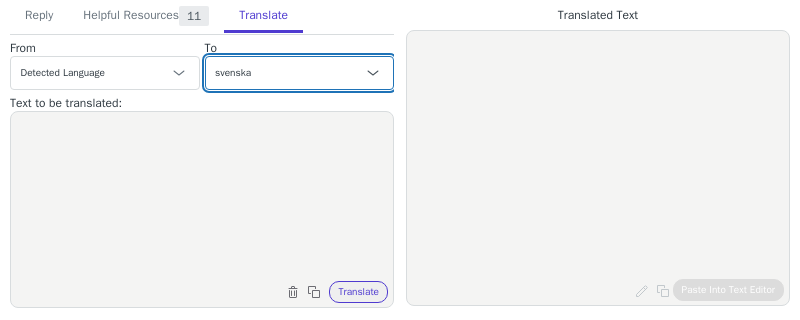 select on "da" 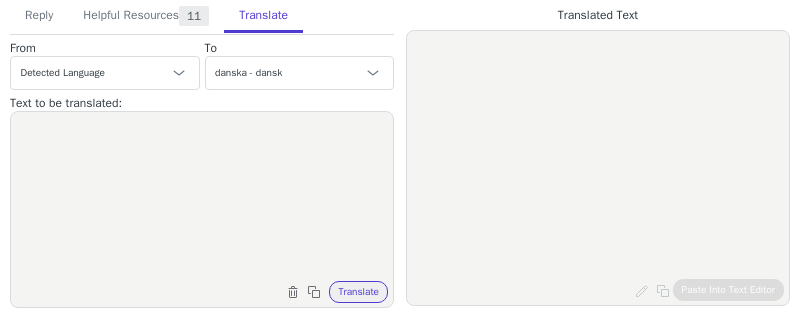 drag, startPoint x: 168, startPoint y: 199, endPoint x: 161, endPoint y: 173, distance: 26.925823 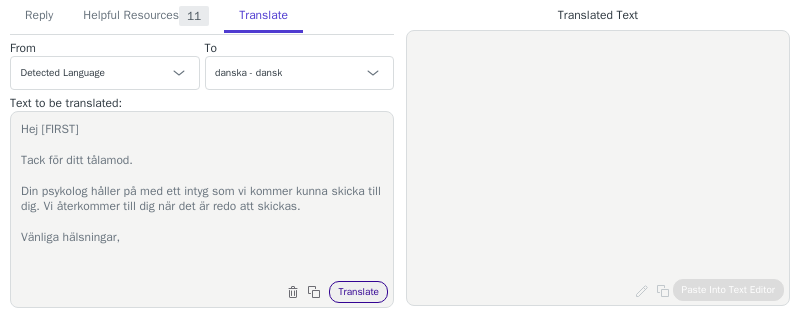 type on "Hej [FIRST]
Tack för ditt tålamod.
Din psykolog håller på med ett intyg som vi kommer kunna skicka till dig. Vi återkommer till dig när det är redo att skickas.
Vänliga hälsningar," 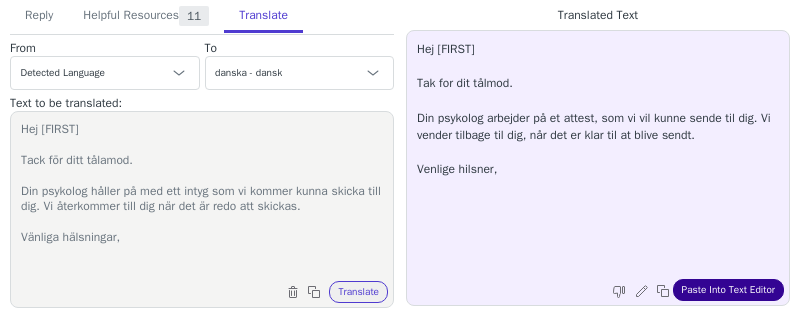 click on "Paste Into Text Editor" at bounding box center [728, 290] 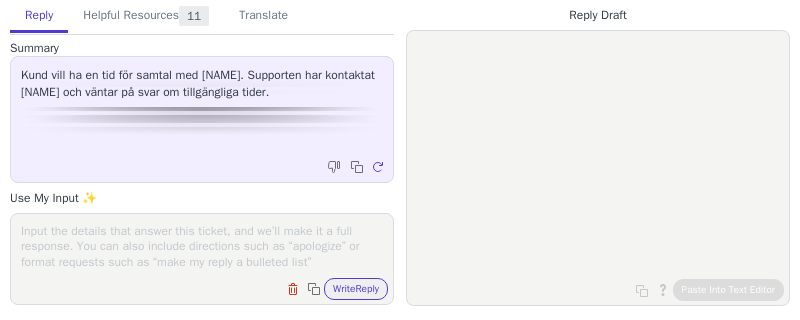 scroll, scrollTop: 0, scrollLeft: 0, axis: both 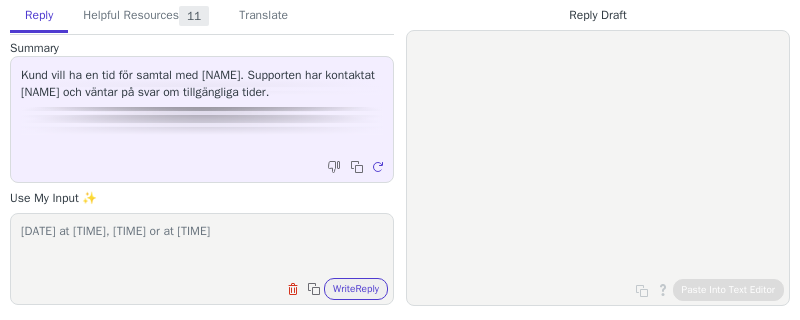 click on "[DATE] at [TIME], [TIME] or at [TIME]" at bounding box center (202, 246) 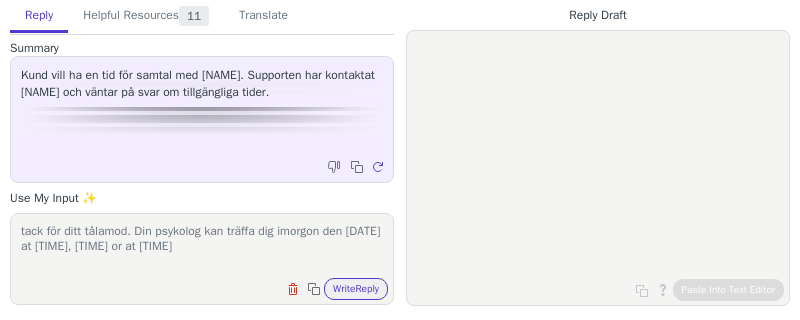 click on "tack för ditt tålamod. Din psykolog kan träffa dig imorgon den [DATE] at [TIME], [TIME] or at [TIME]" at bounding box center [202, 246] 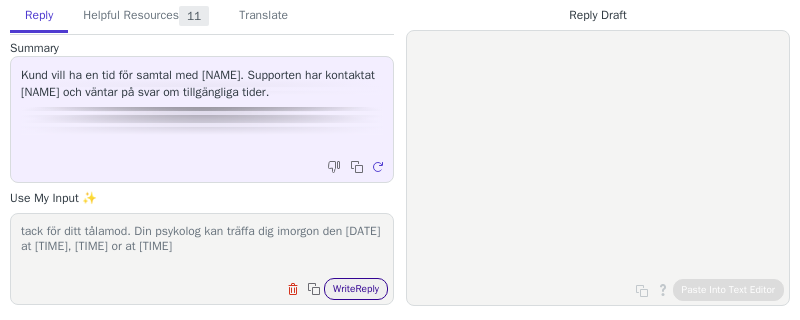 type on "tack för ditt tålamod. Din psykolog kan träffa dig imorgon den [DATE] at [TIME], [TIME] or at [TIME]" 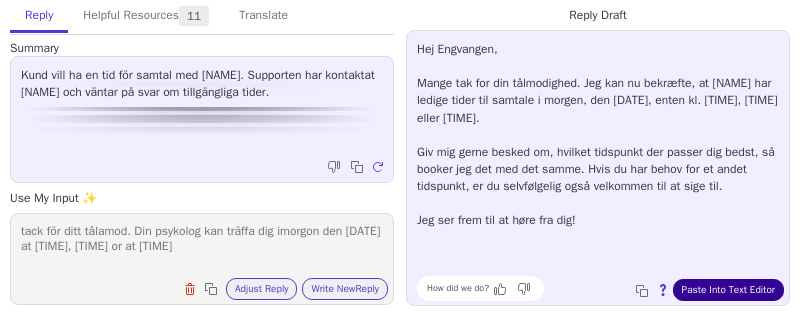 click on "Paste Into Text Editor" at bounding box center (728, 290) 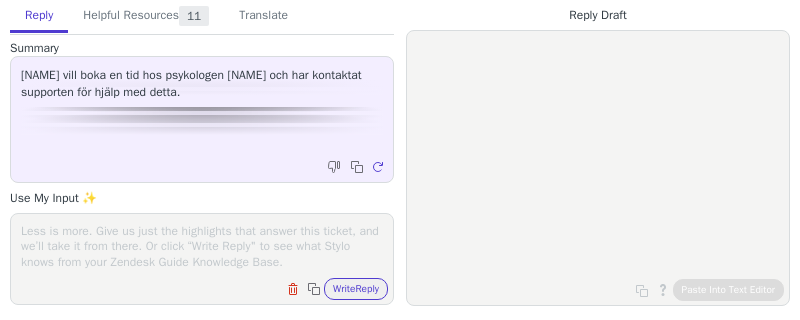 scroll, scrollTop: 0, scrollLeft: 0, axis: both 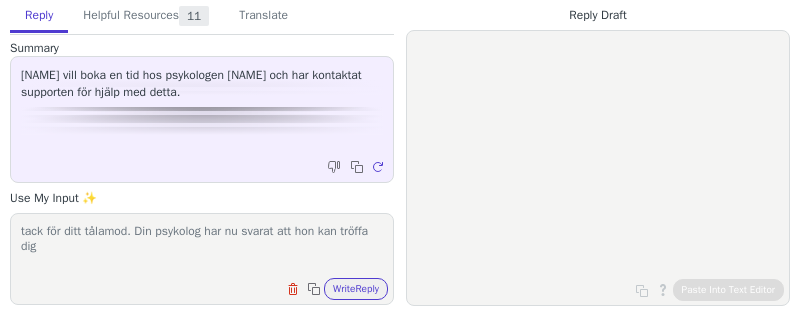 paste on "[DATE] kl. [TIME] eller [TIME] eller [DATE] kl. [TIME] eller [TIME]." 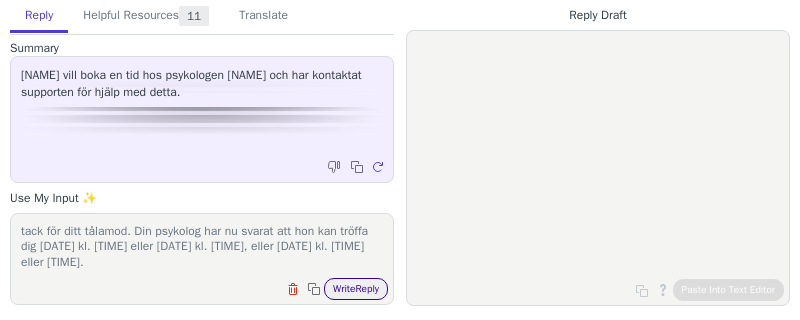 type on "tack för ditt tålamod. Din psykolog har nu svarat att hon kan tröffa dig [DATE] kl. [TIME] eller [DATE] kl. [TIME], eller [DATE] kl. [TIME] eller [TIME]." 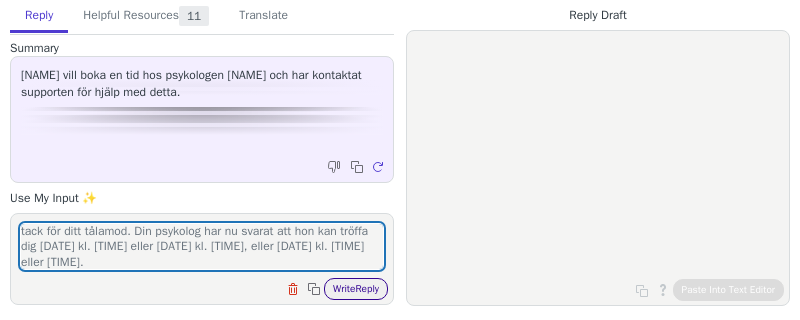 click on "Write  Reply" at bounding box center [356, 289] 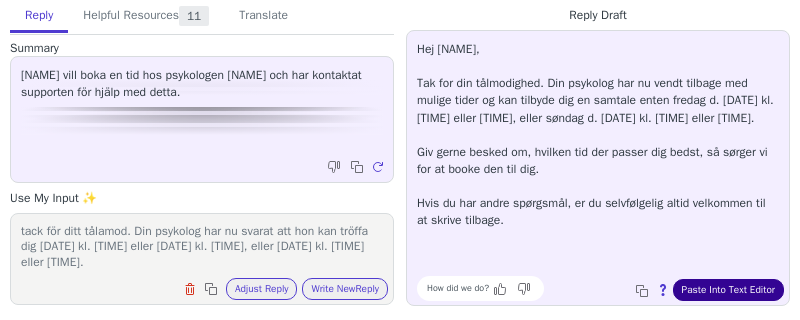 click on "Paste Into Text Editor" at bounding box center [728, 290] 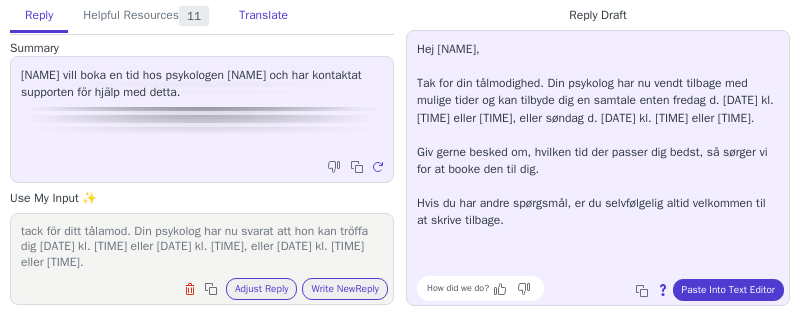 click on "Translate" at bounding box center [263, 16] 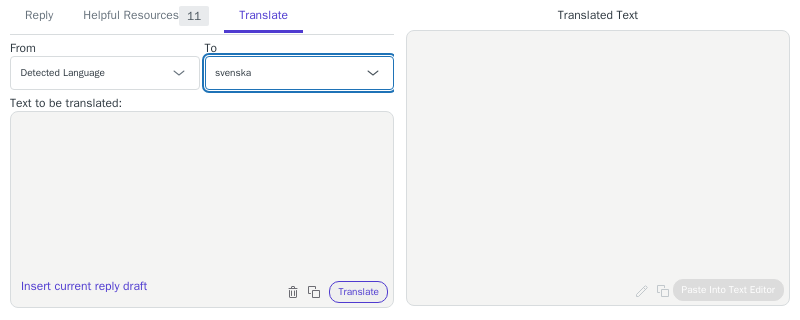 click on "Czech engelska (USA) - English (United States) danska - dansk nederländska - Nederlands French French (Canada) German Italian Japanese Korean norskt bokmål - norsk bokmål Polish Portuguese Portuguese (Brazil) Slovak Spanish svenska engelska (Storbritannien) - English (United Kingdom) nederländska (Belgien) - Nederlands (België) svenska (Sverige)" at bounding box center (300, 73) 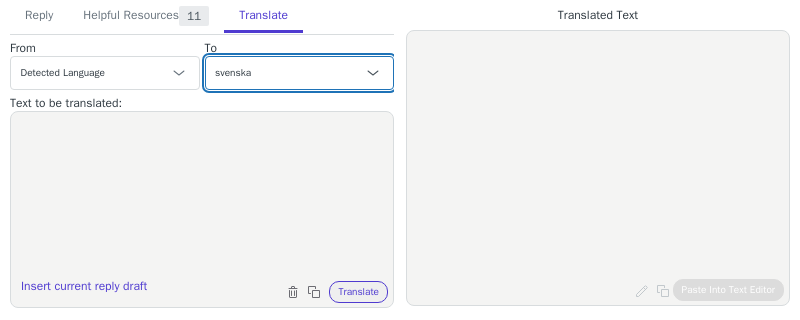 select on "da" 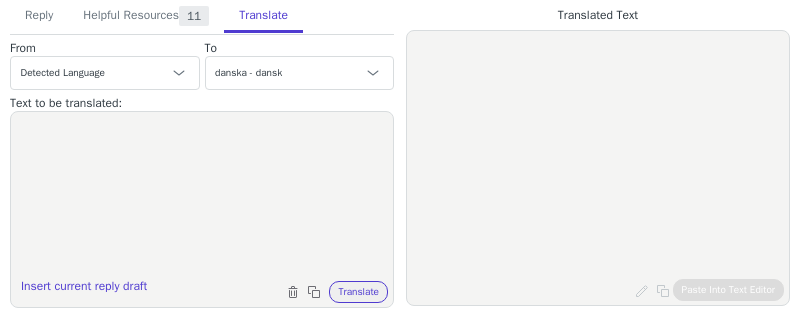 click at bounding box center [202, 197] 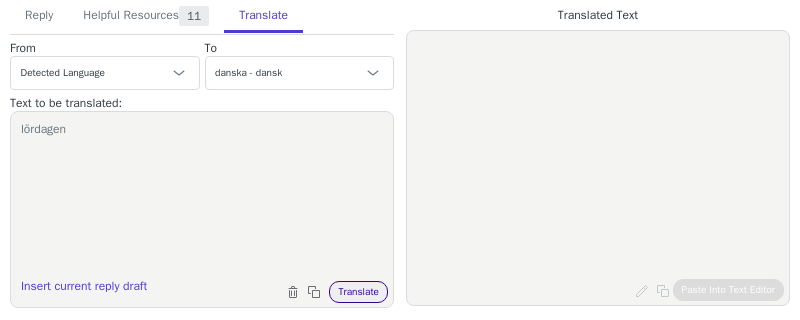 type on "lördagen" 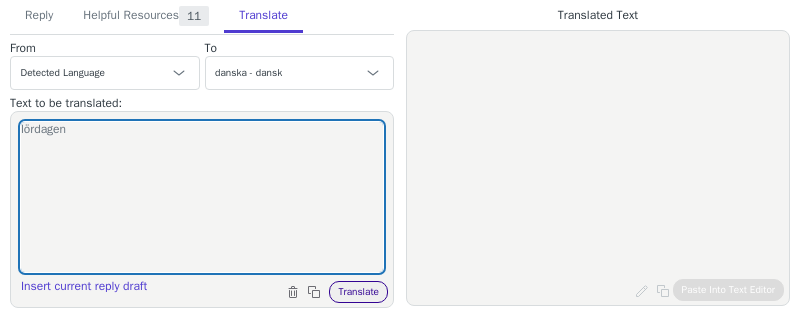 click on "Translate" at bounding box center (358, 292) 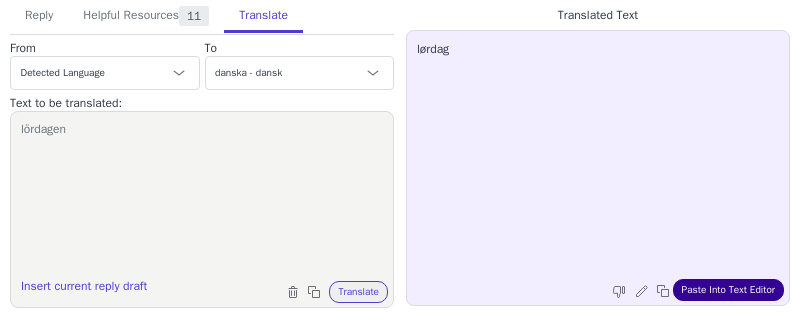 click on "Paste Into Text Editor" at bounding box center (728, 290) 